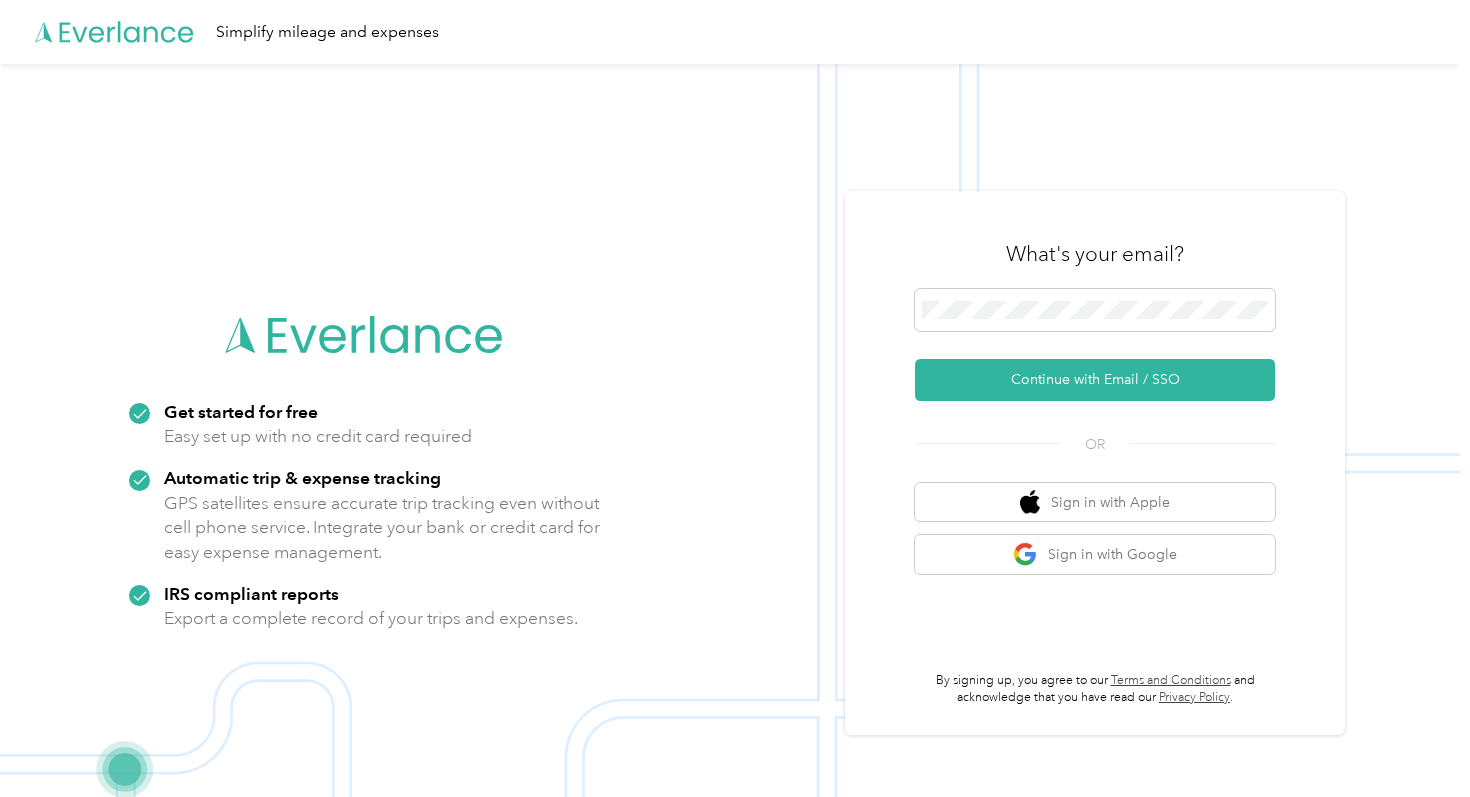 scroll, scrollTop: 0, scrollLeft: 0, axis: both 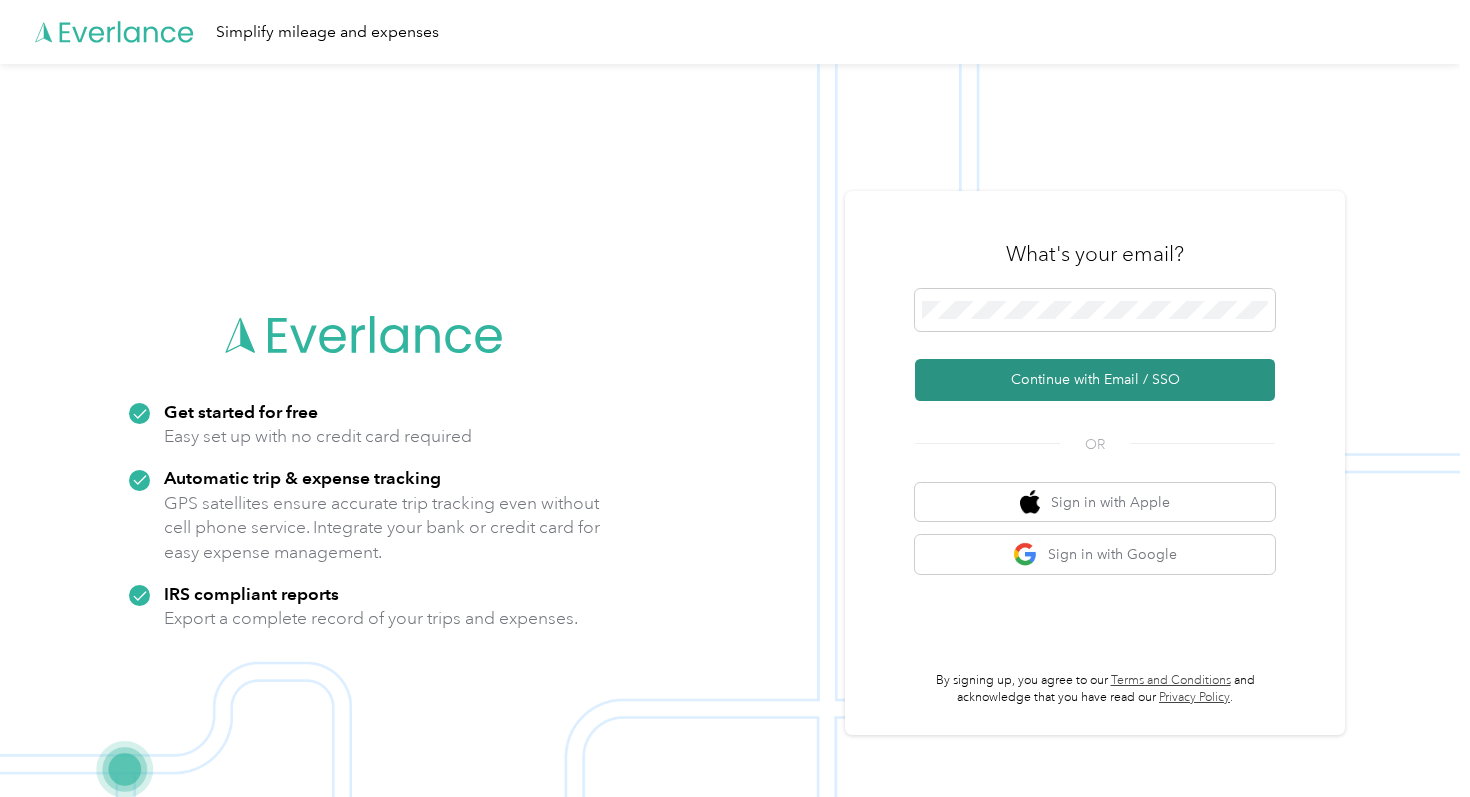 click on "Continue with Email / SSO" at bounding box center [1095, 380] 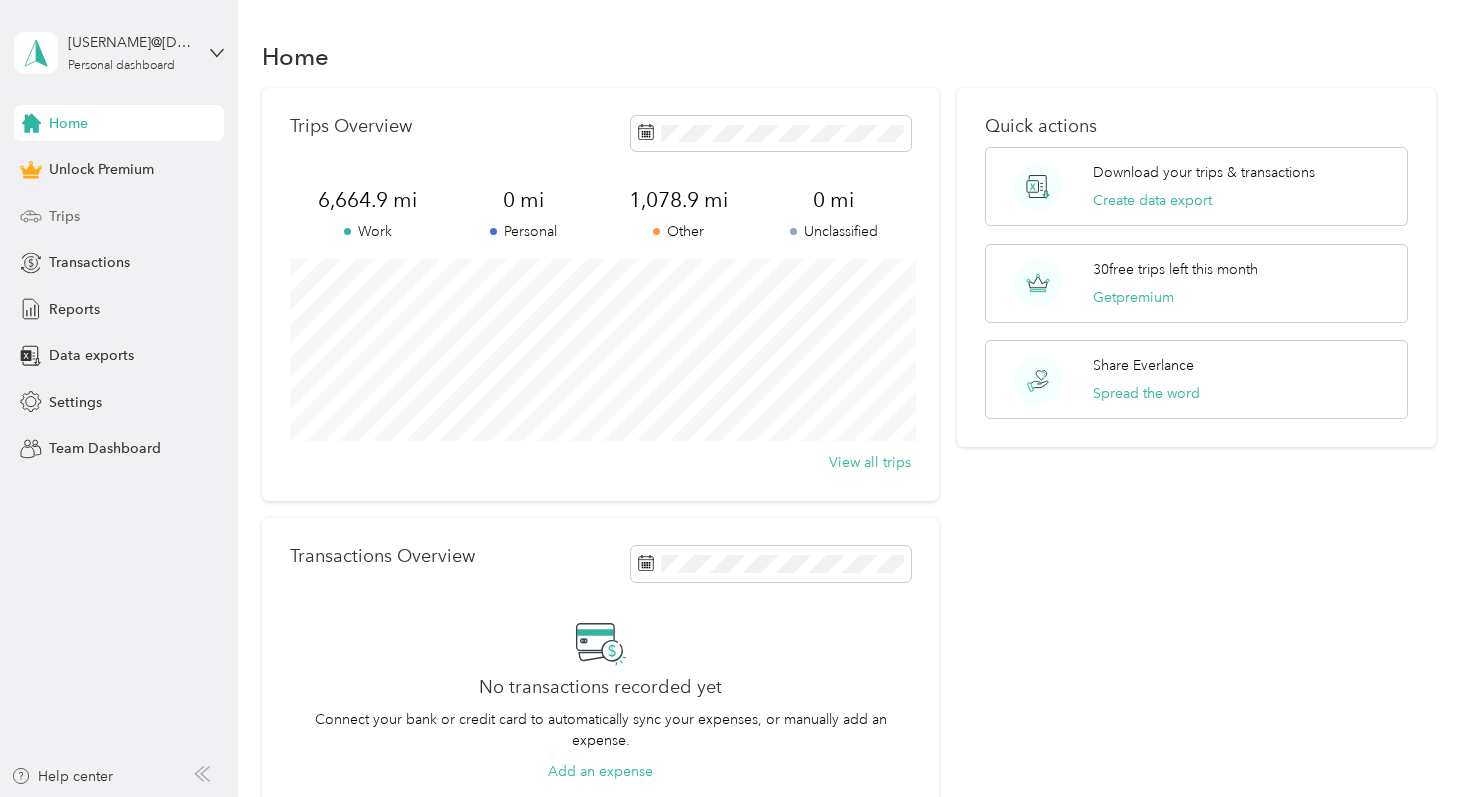 click on "Trips" at bounding box center [64, 216] 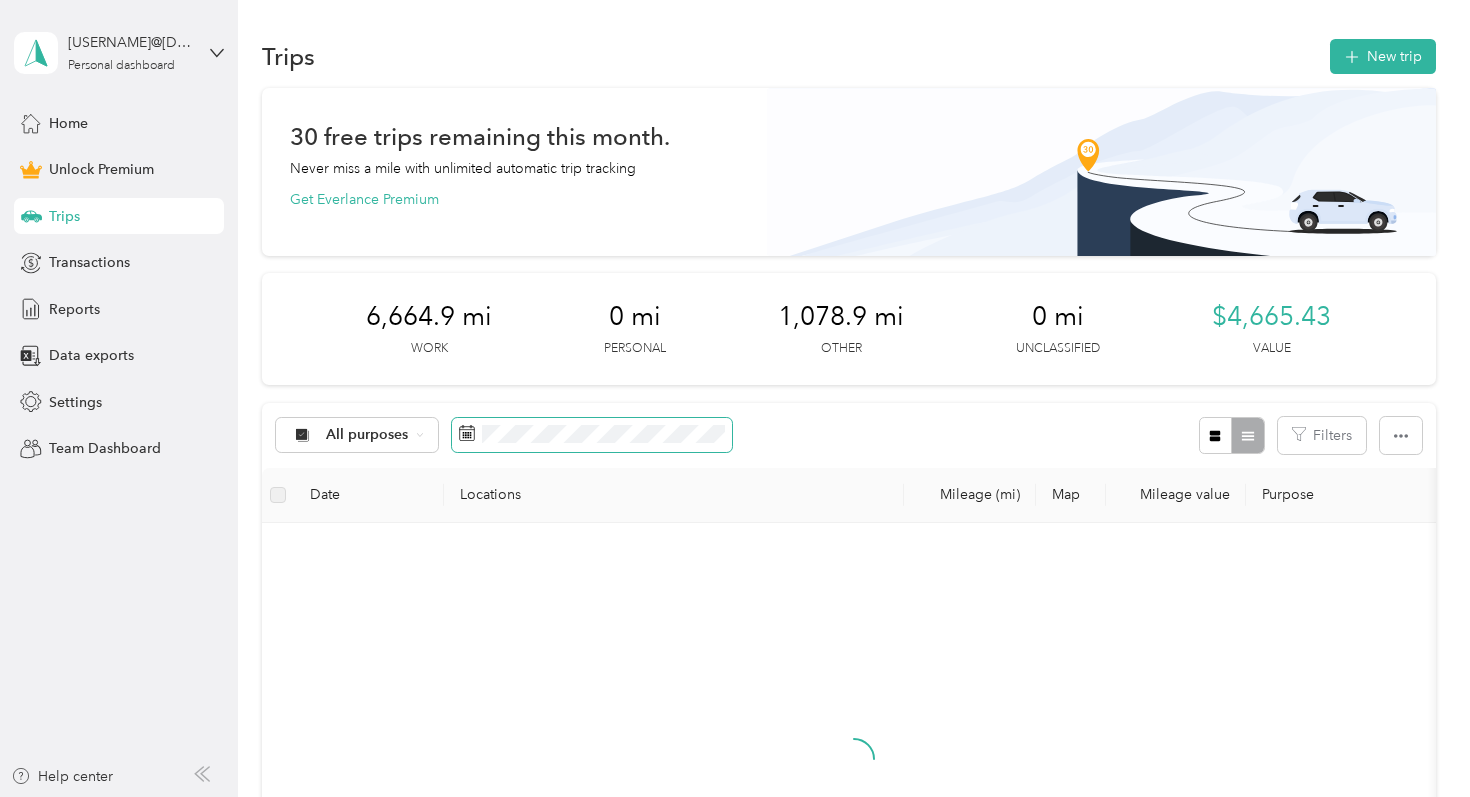 click at bounding box center (592, 435) 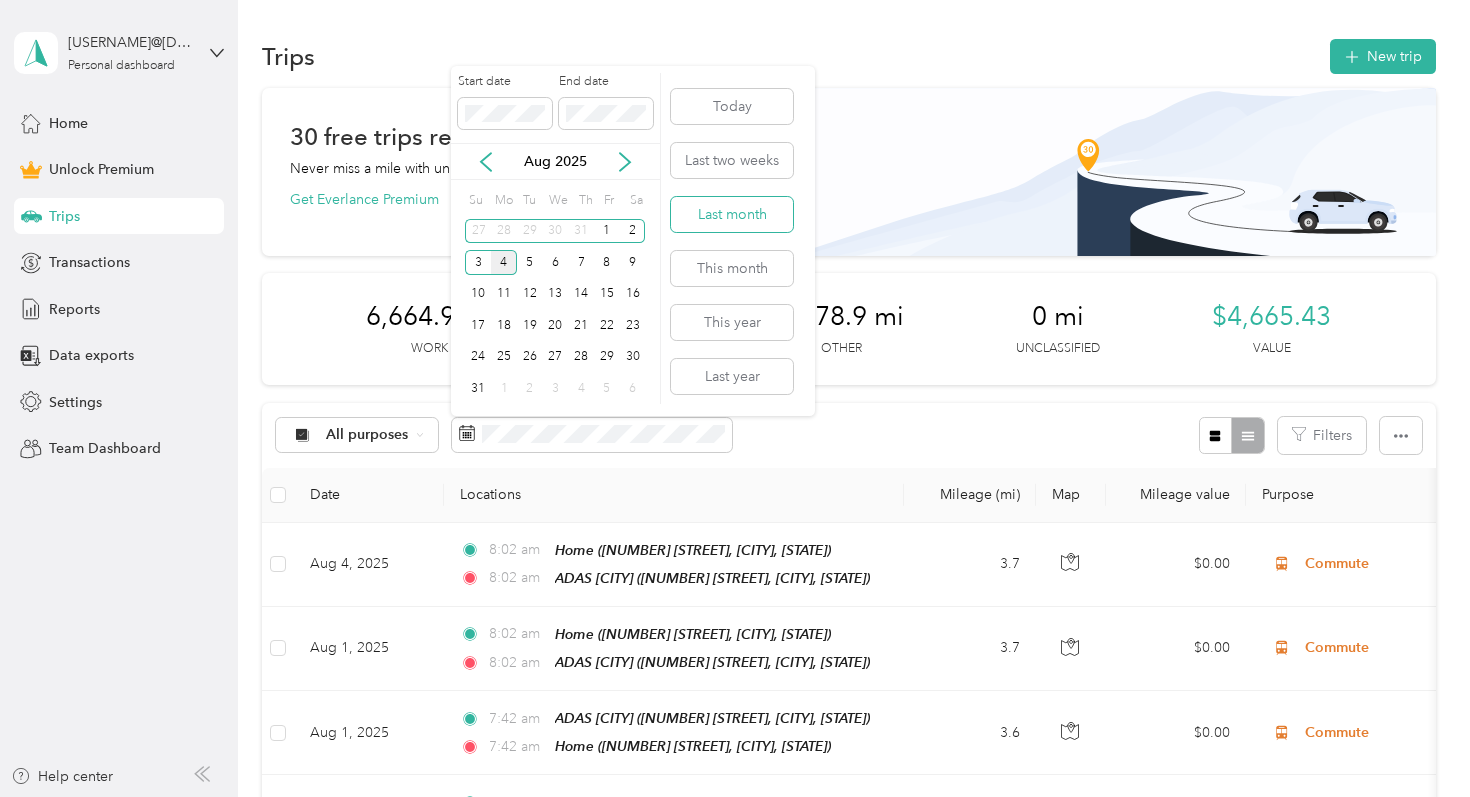 click on "Last month" at bounding box center [732, 214] 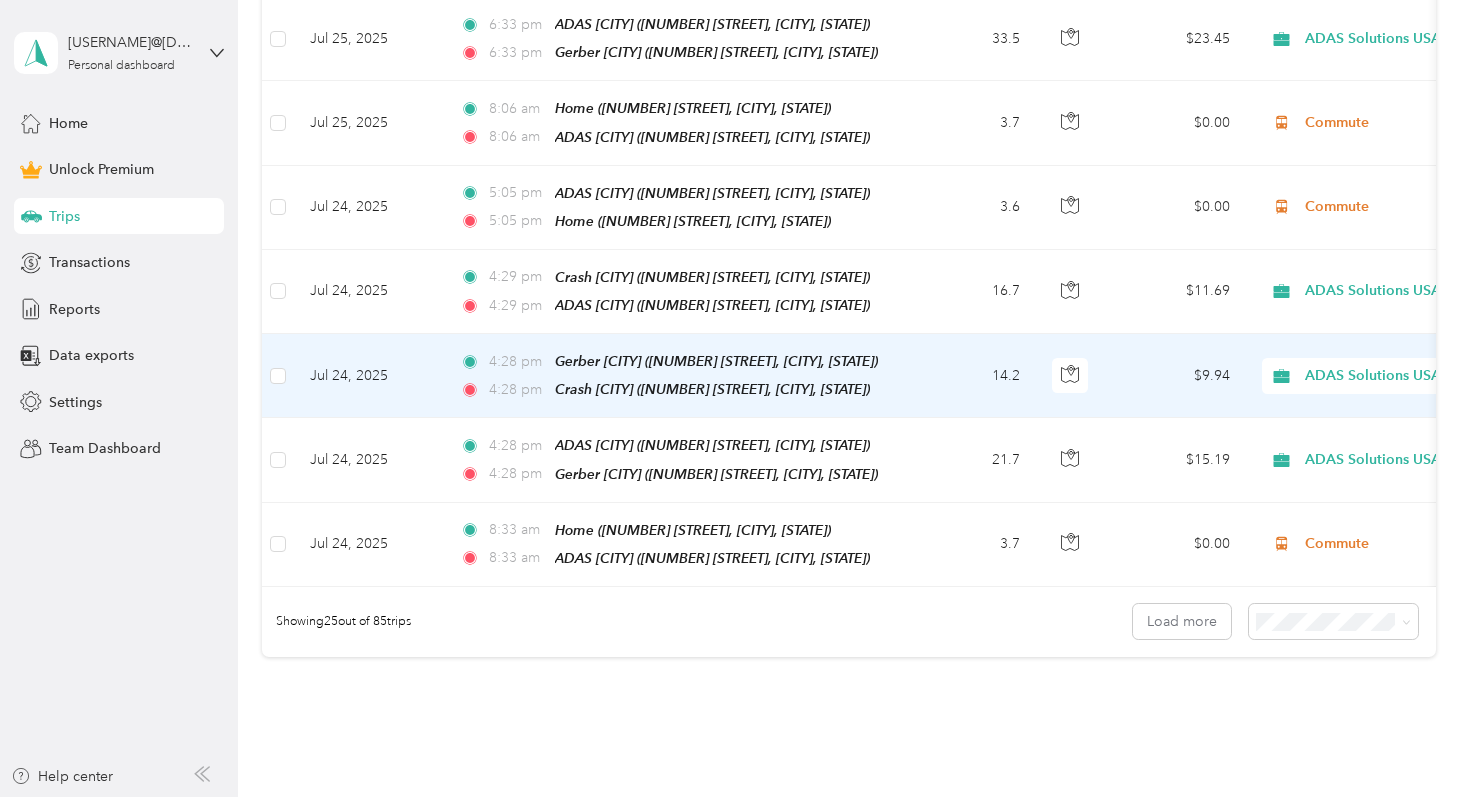scroll, scrollTop: 2046, scrollLeft: 0, axis: vertical 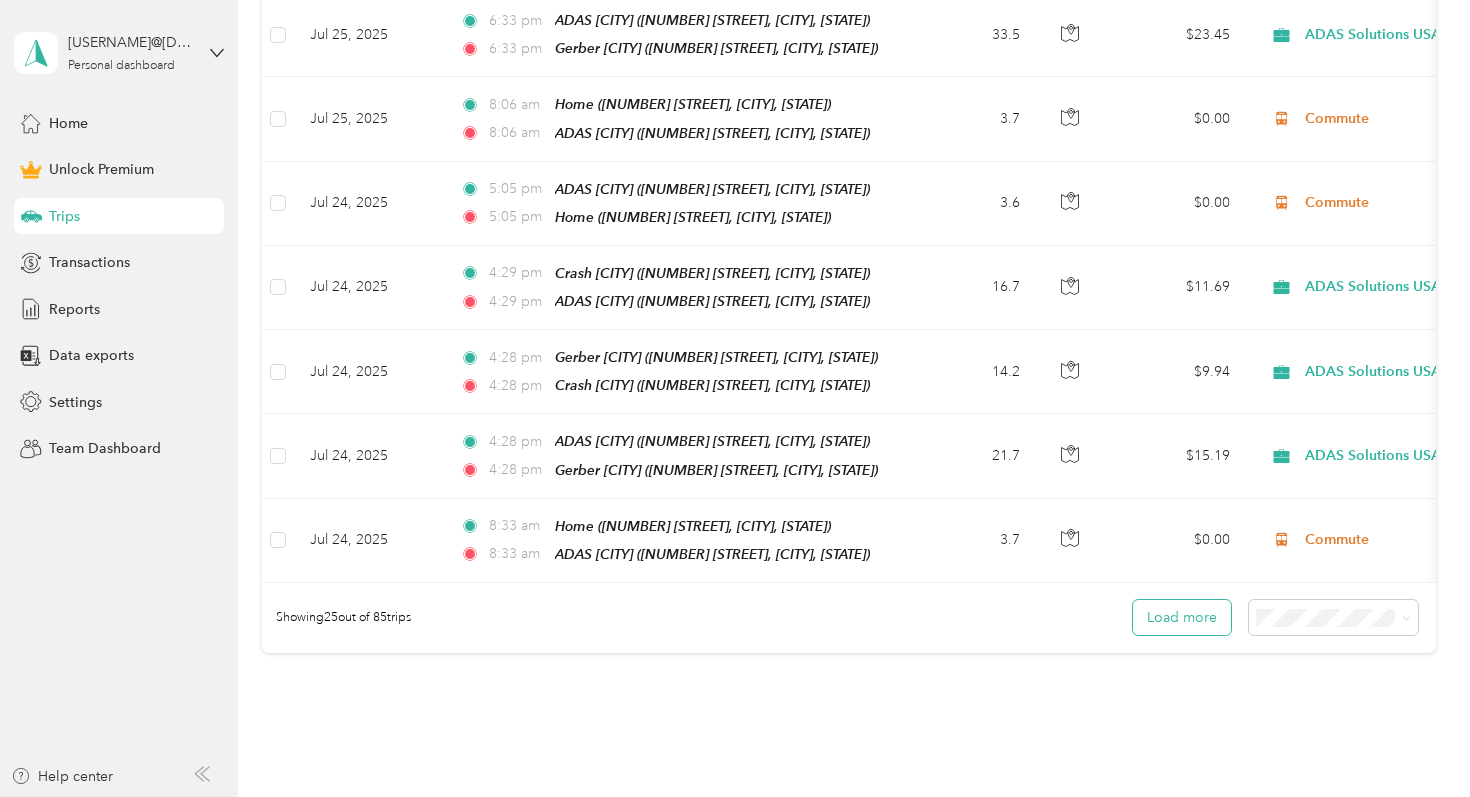 click on "Load more" at bounding box center (1182, 617) 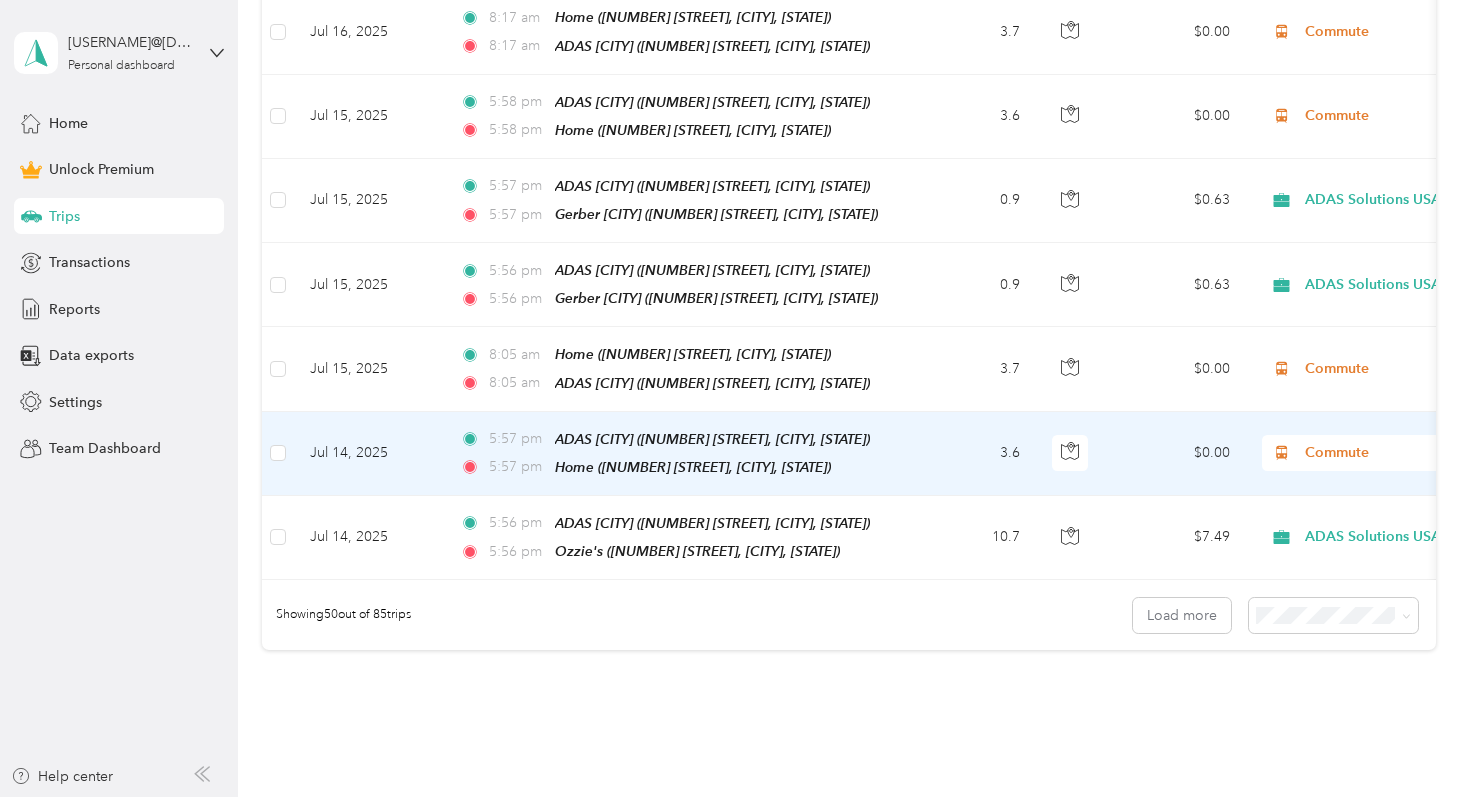 scroll, scrollTop: 4234, scrollLeft: 0, axis: vertical 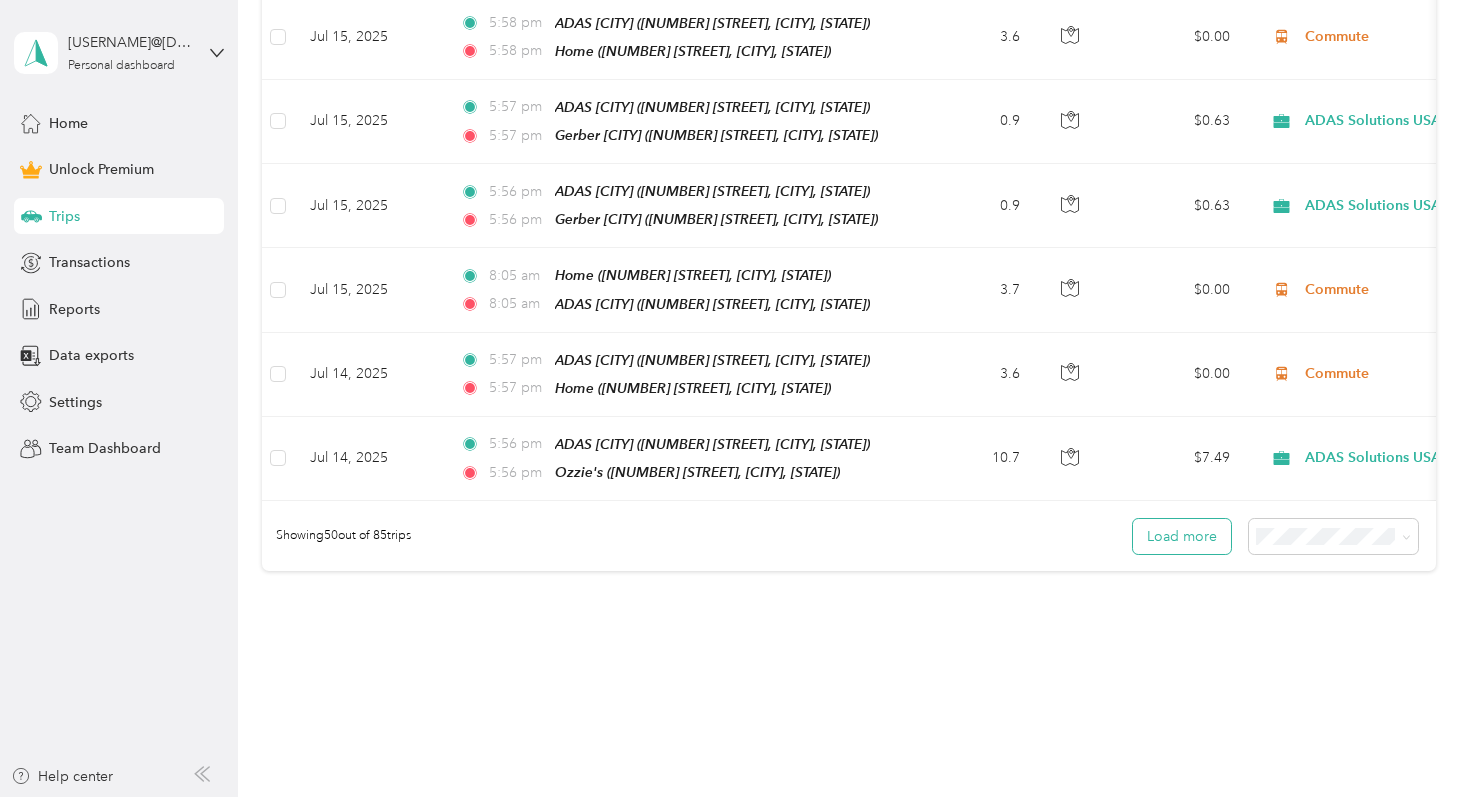 click on "Load more" at bounding box center (1182, 536) 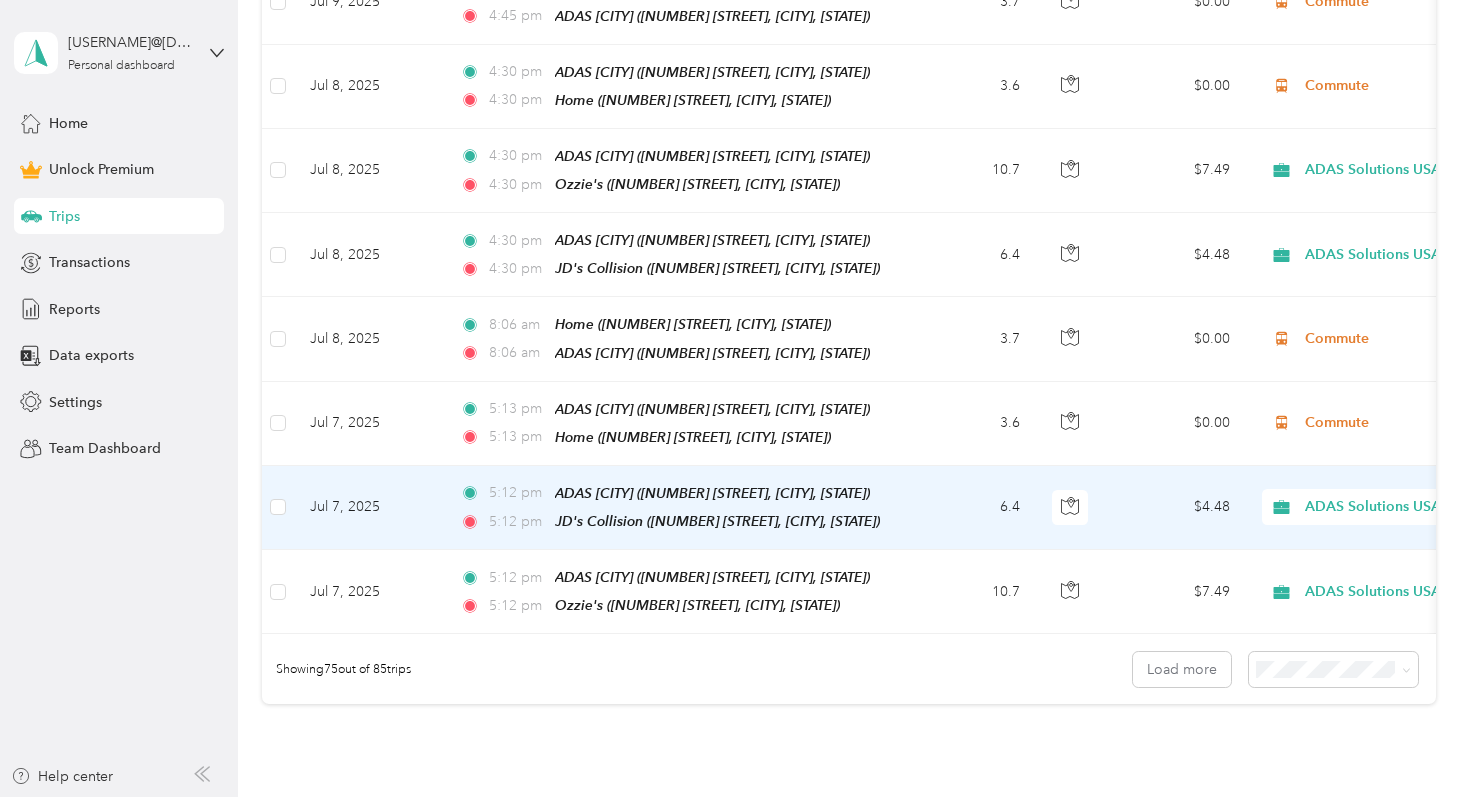 scroll, scrollTop: 6226, scrollLeft: 0, axis: vertical 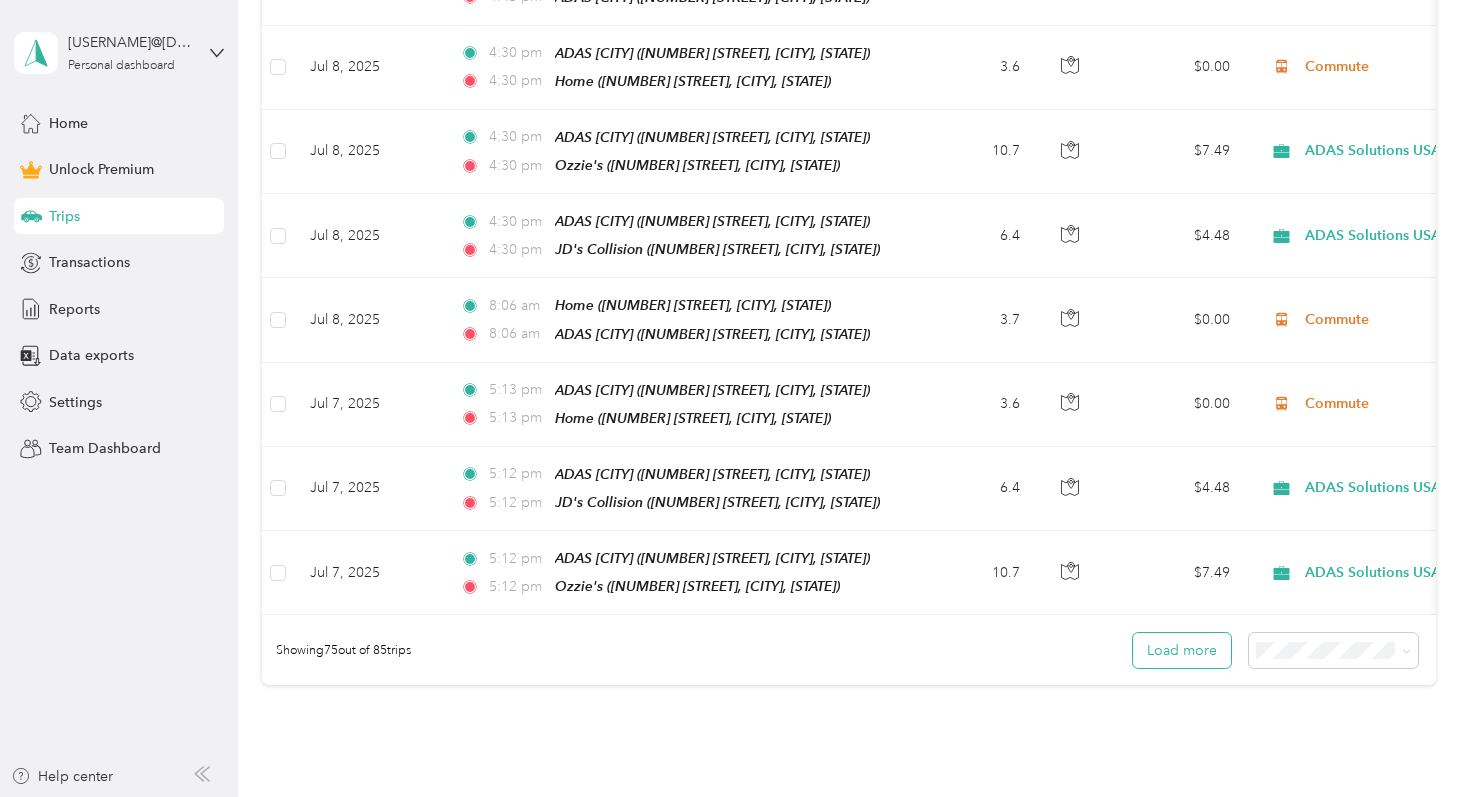 click on "Load more" at bounding box center [1182, 650] 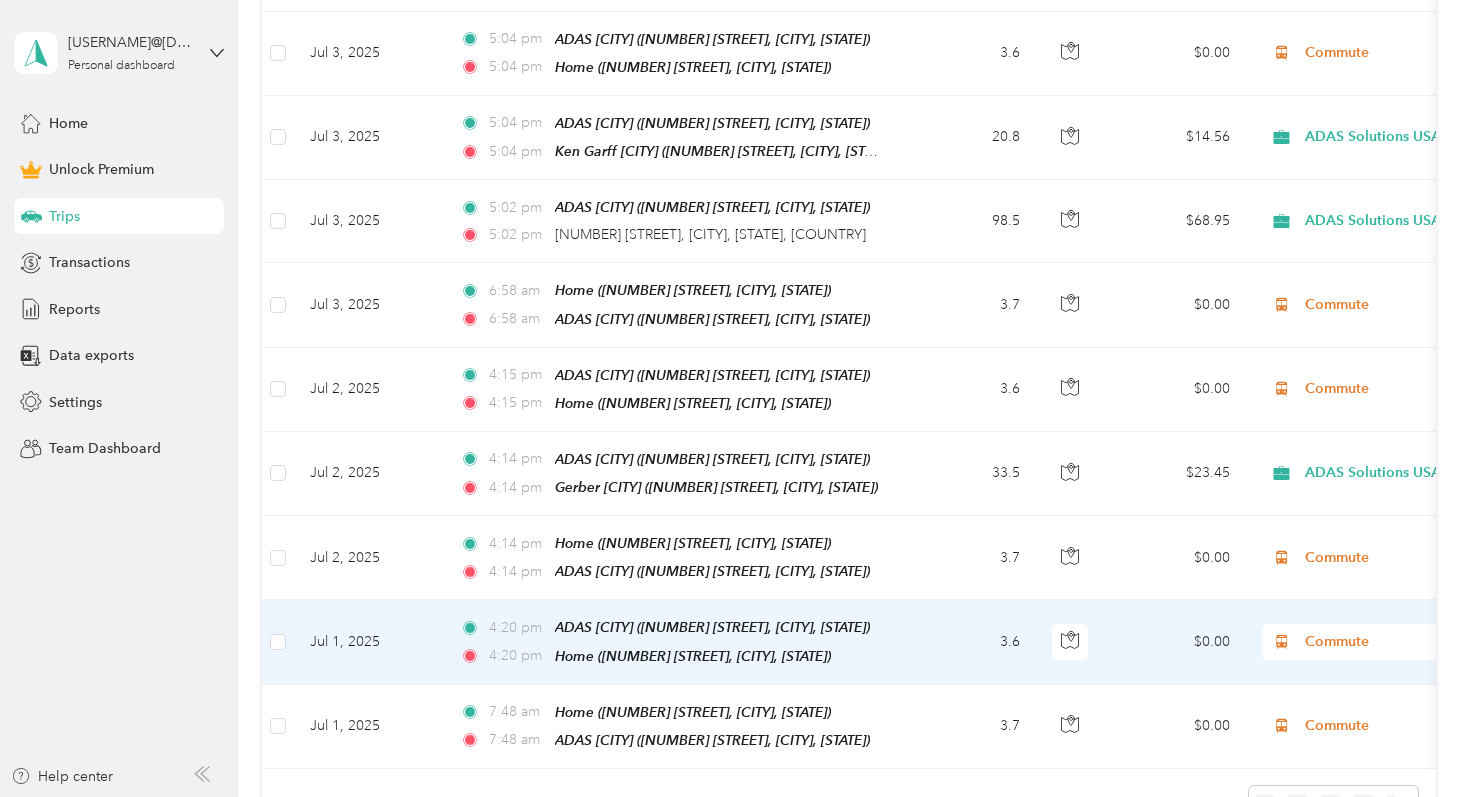scroll, scrollTop: 6916, scrollLeft: 0, axis: vertical 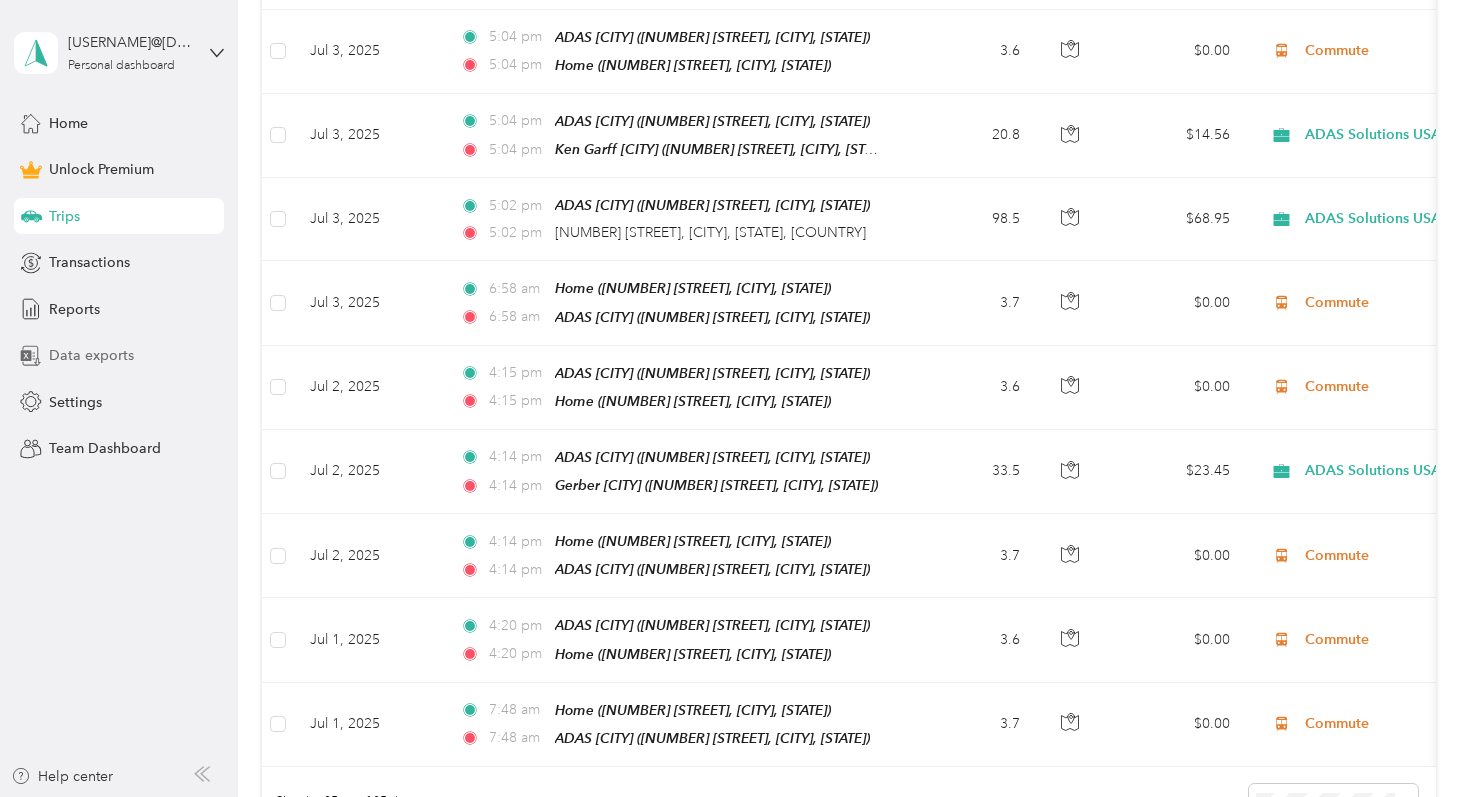 click on "Data exports" at bounding box center [119, 356] 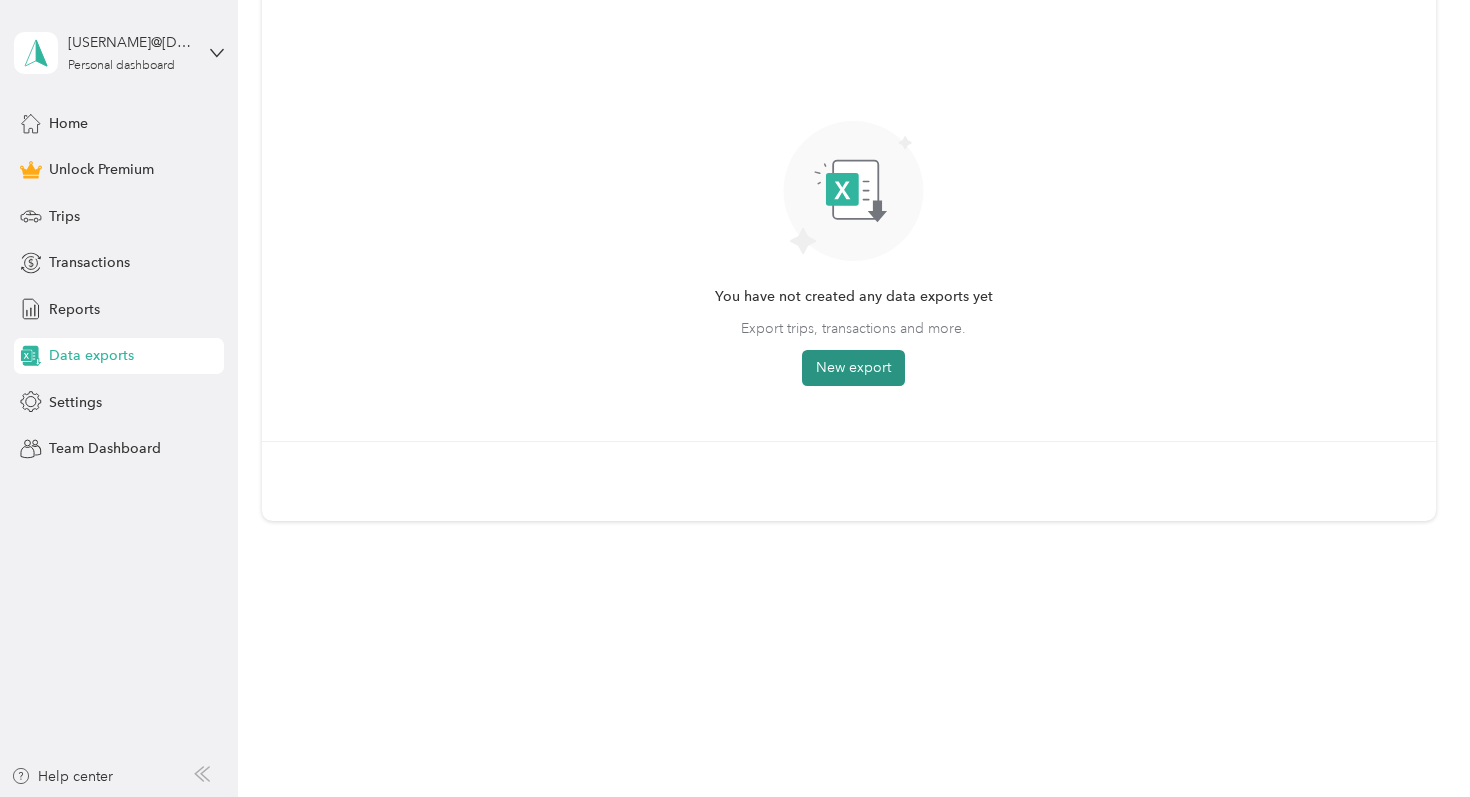 click on "New export" at bounding box center [853, 368] 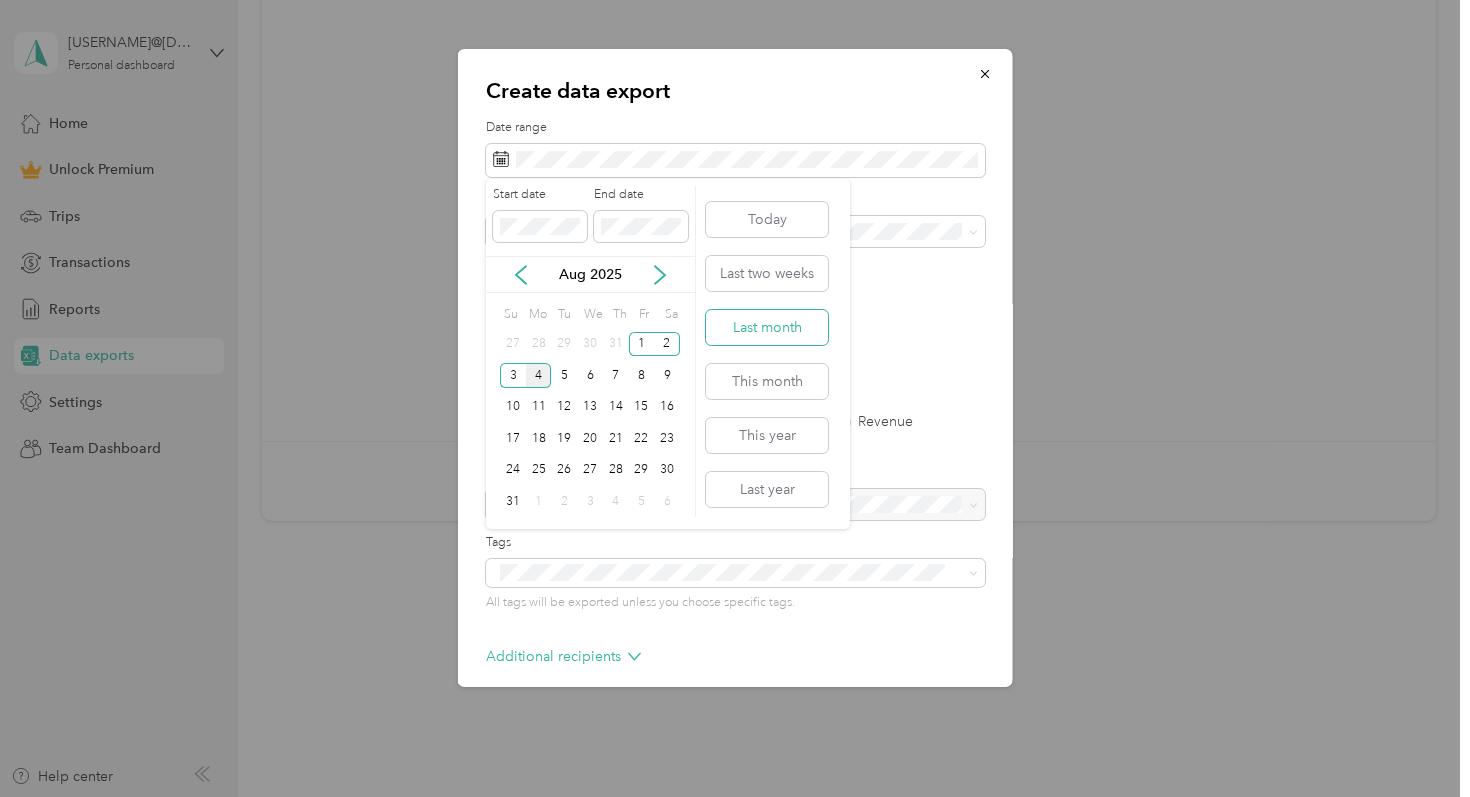 click on "Last month" at bounding box center [767, 327] 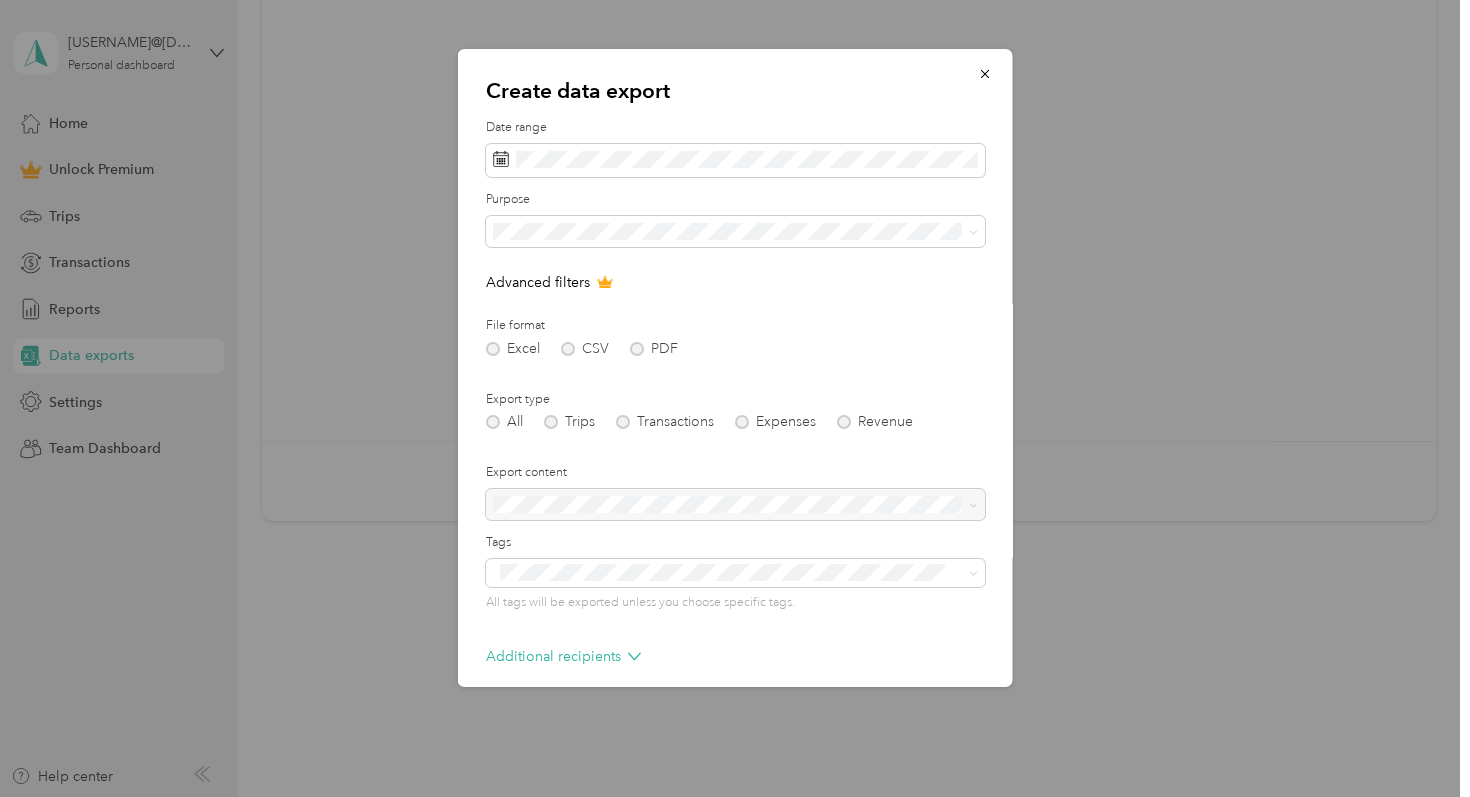 scroll, scrollTop: 89, scrollLeft: 0, axis: vertical 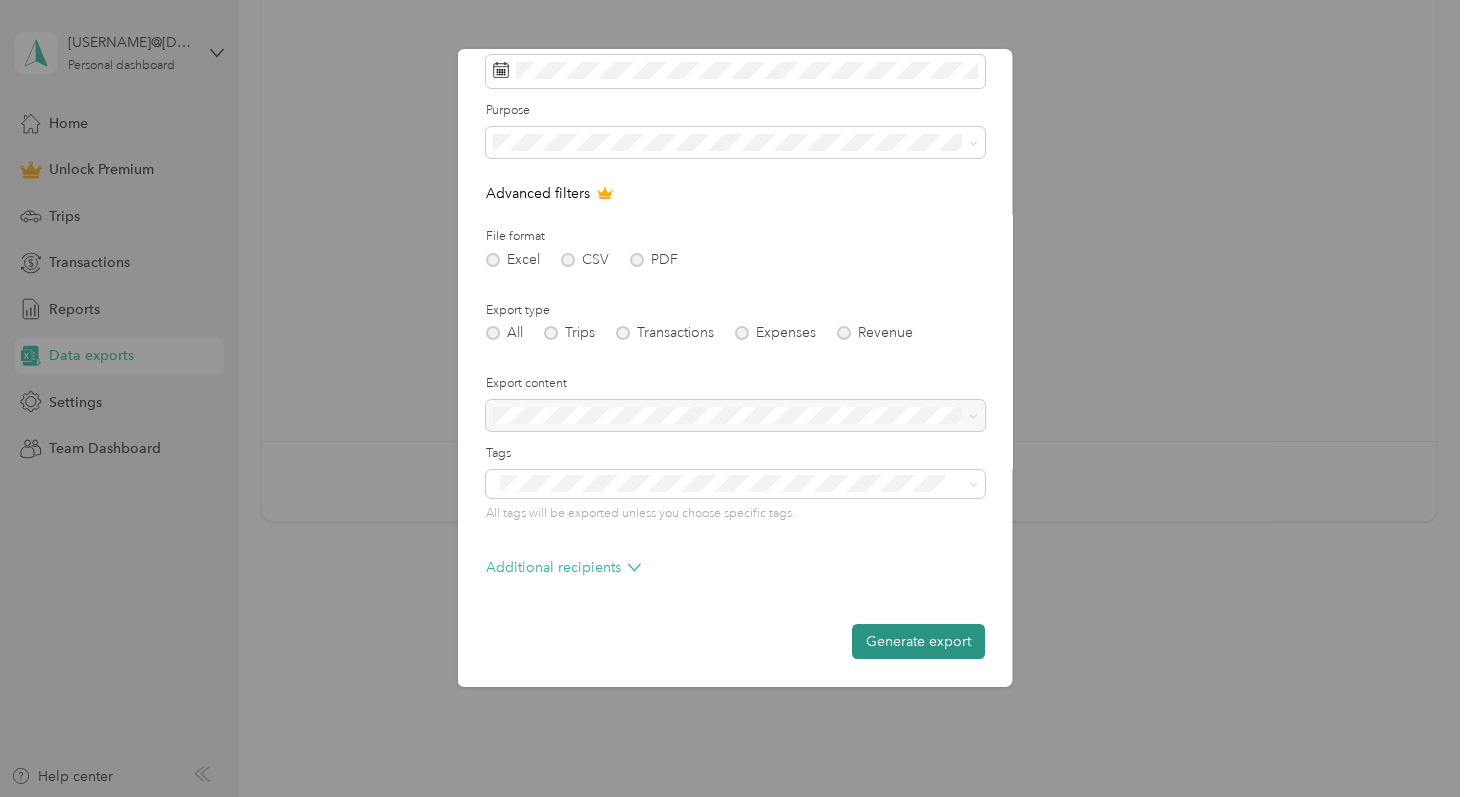 click on "Generate export" at bounding box center (918, 641) 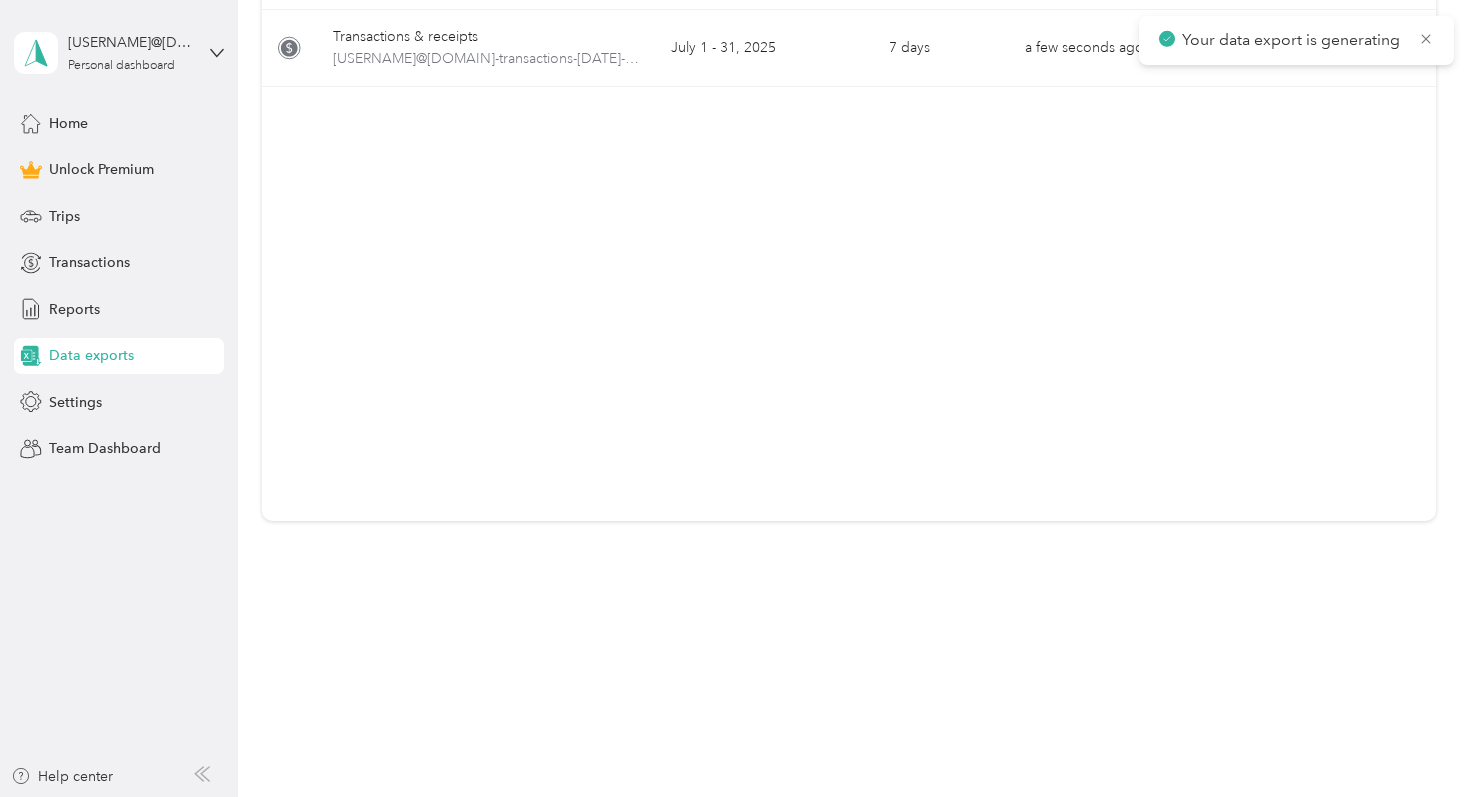 scroll, scrollTop: 0, scrollLeft: 0, axis: both 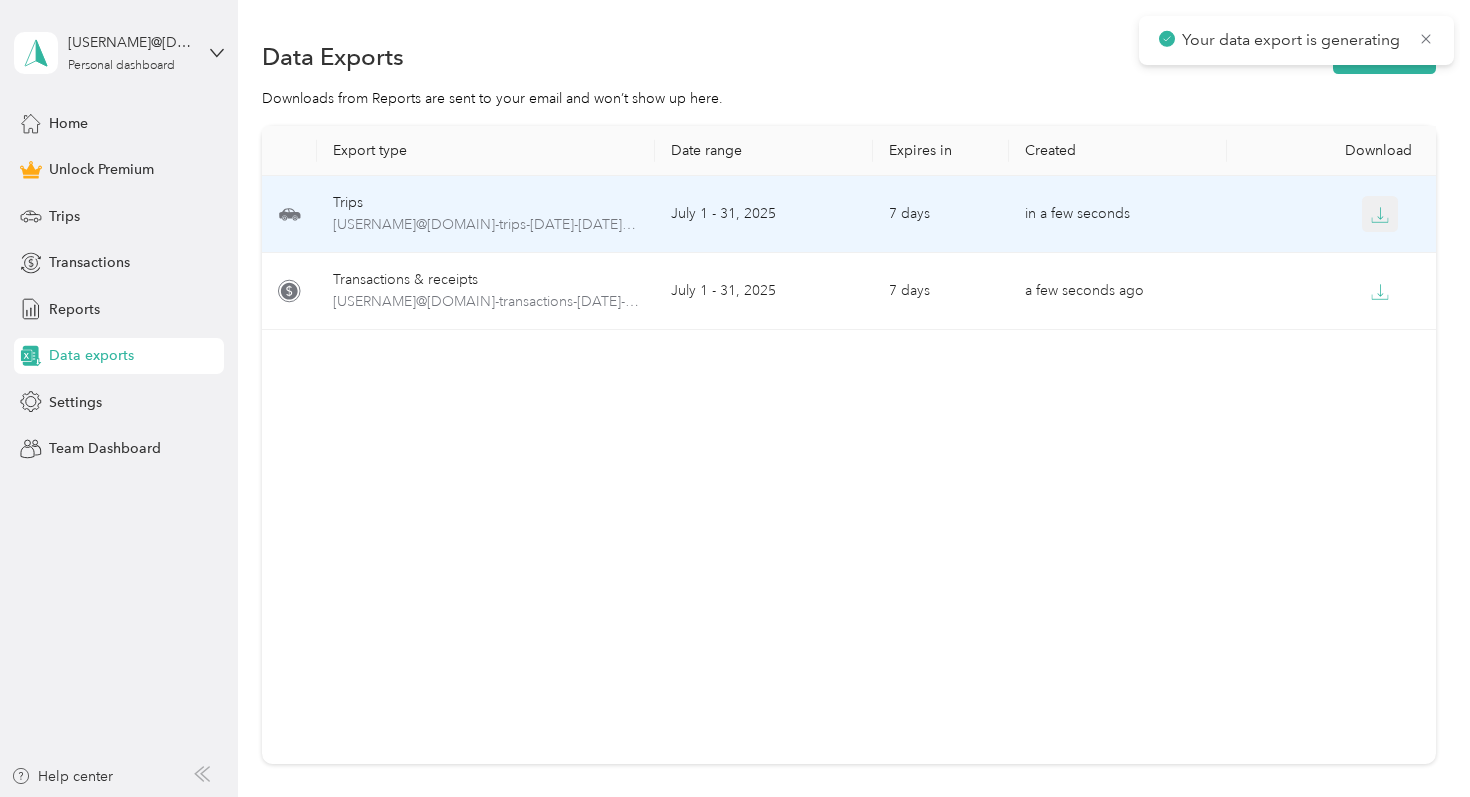 click 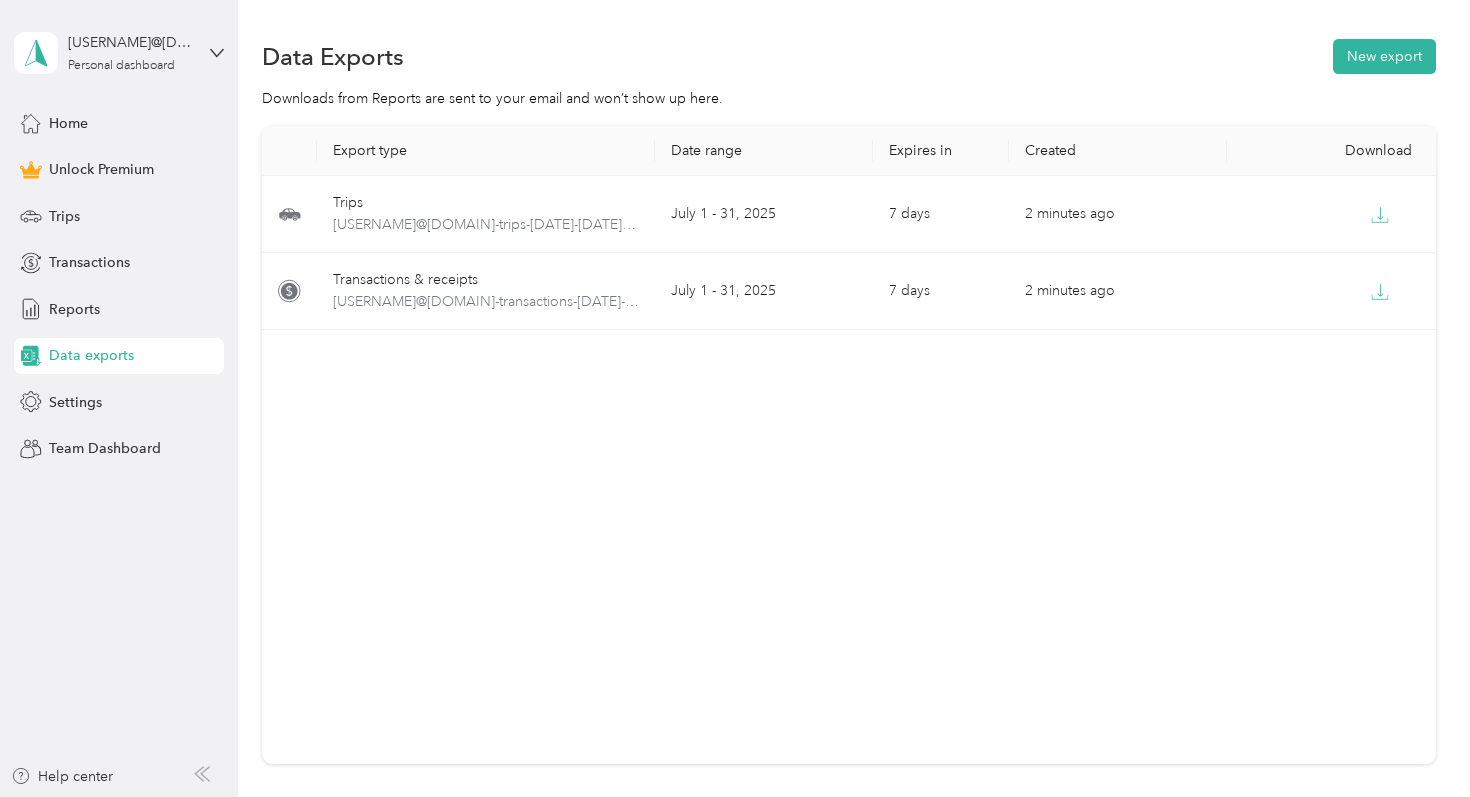 click on "[USERNAME]@[DOMAIN] Personal dashboard" at bounding box center [104, 53] 